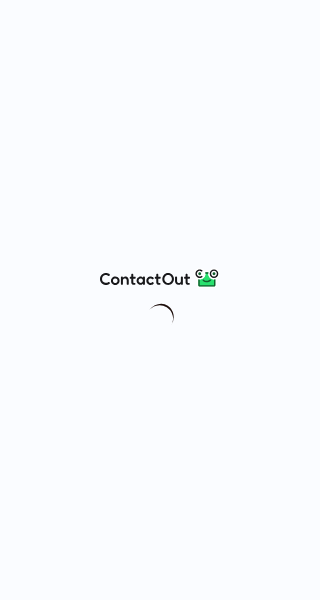 scroll, scrollTop: 0, scrollLeft: 0, axis: both 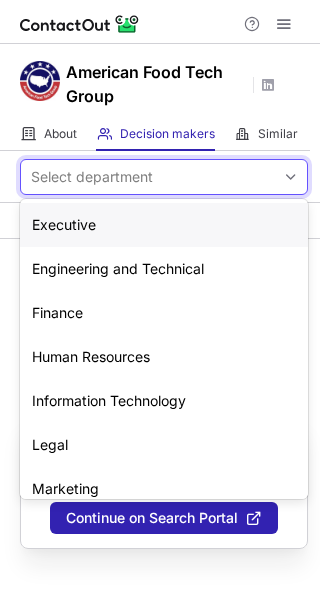 click on "Select department" at bounding box center (92, 177) 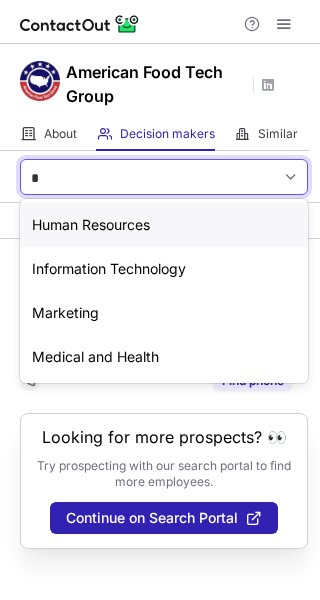type on "**" 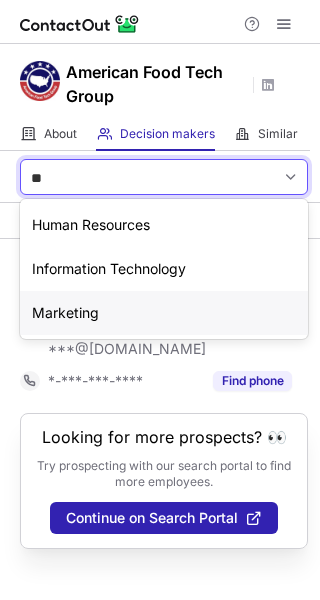 click on "Marketing" at bounding box center (164, 313) 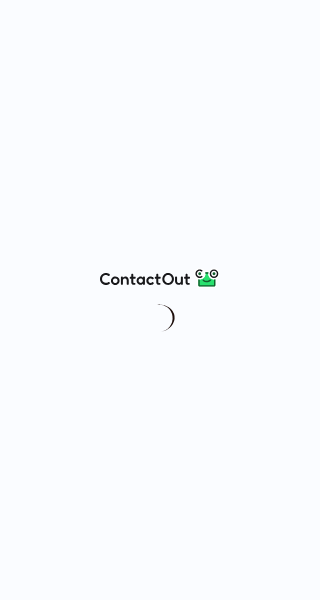 scroll, scrollTop: 0, scrollLeft: 0, axis: both 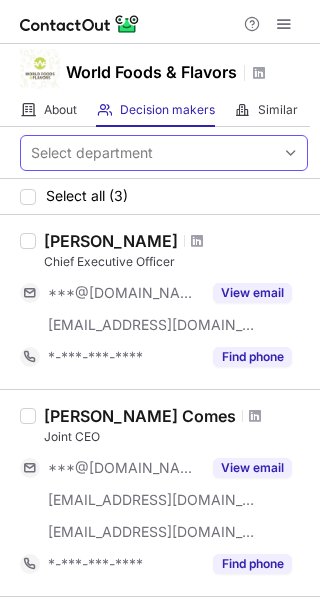 click on "Select department" at bounding box center [148, 153] 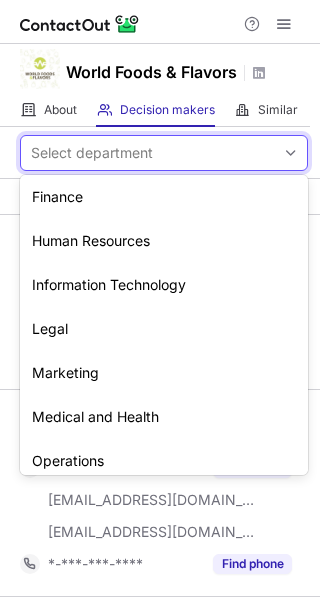 scroll, scrollTop: 48, scrollLeft: 0, axis: vertical 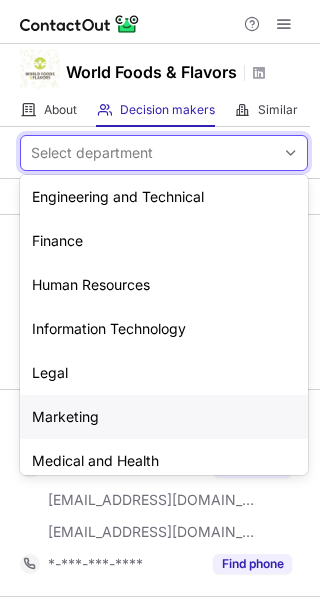 click on "Marketing" at bounding box center (164, 417) 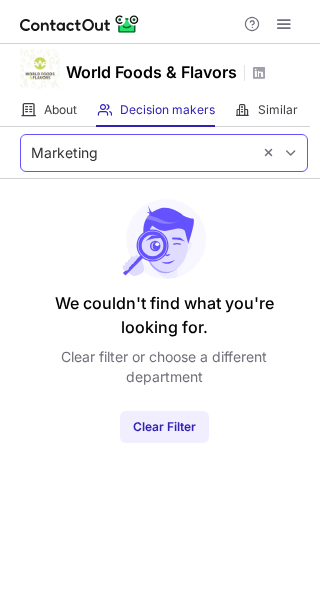 click on "Marketing" at bounding box center [64, 153] 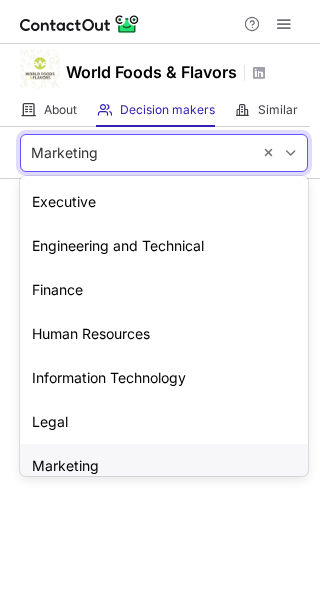 scroll, scrollTop: 27, scrollLeft: 0, axis: vertical 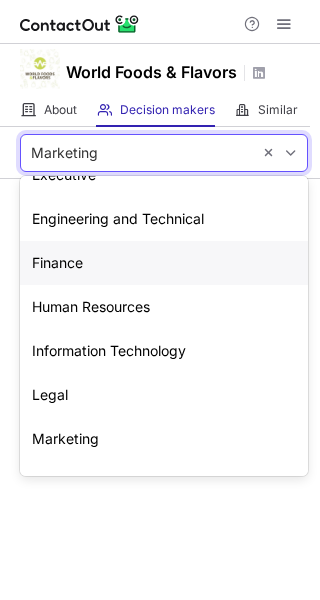 click on "Finance" at bounding box center [164, 263] 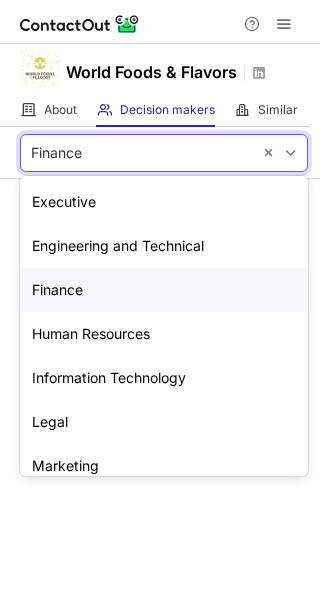 click on "Finance" at bounding box center (136, 153) 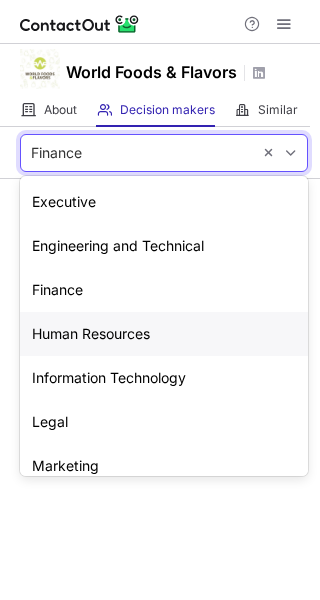 click on "Human Resources" at bounding box center (164, 334) 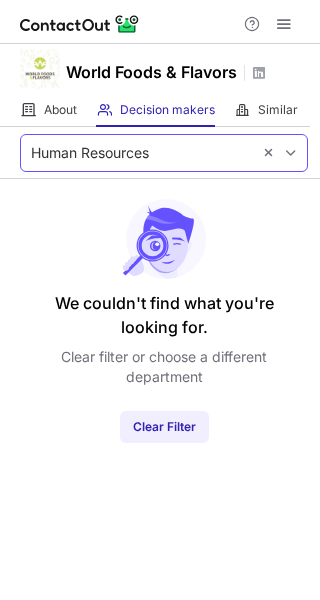 click on "Human Resources" at bounding box center (136, 153) 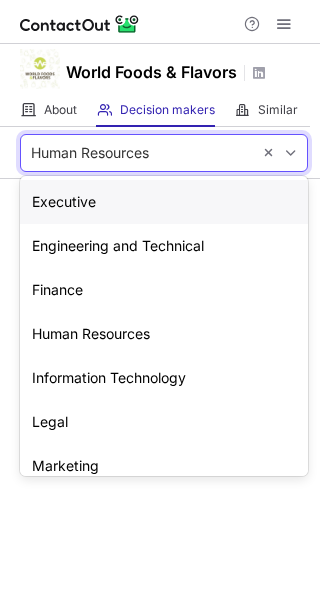scroll, scrollTop: 148, scrollLeft: 0, axis: vertical 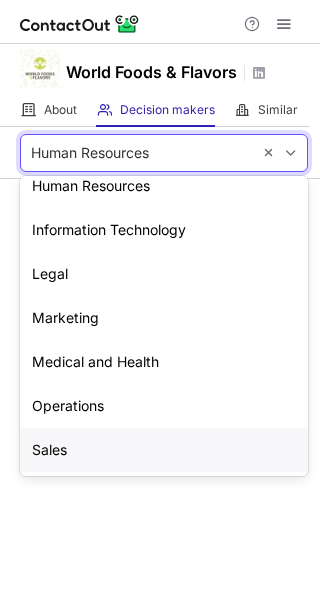 click on "Sales" at bounding box center [164, 450] 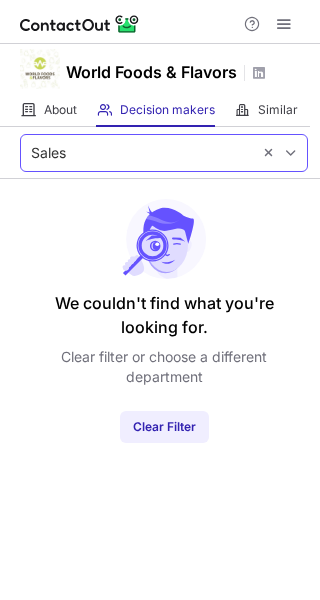 click on "Sales" at bounding box center (136, 153) 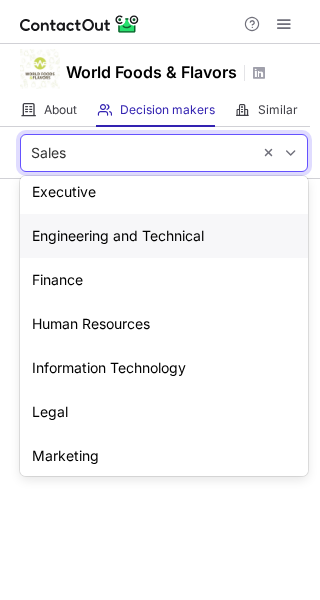 scroll, scrollTop: 0, scrollLeft: 0, axis: both 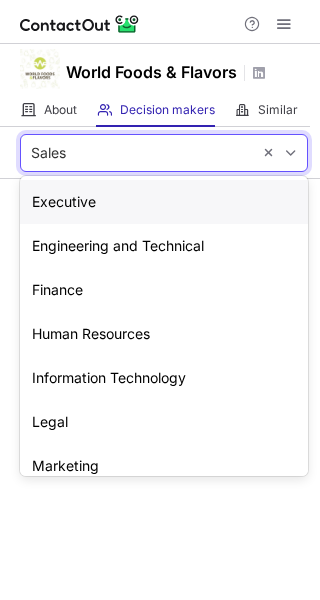 click on "Executive" at bounding box center [164, 202] 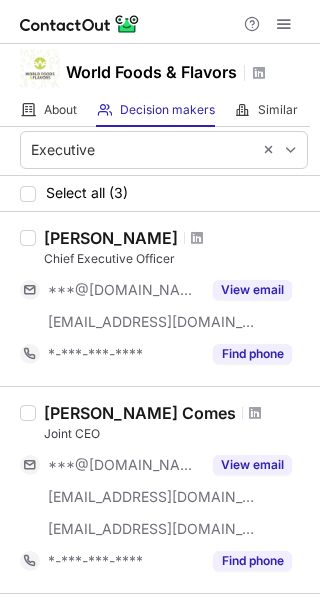 scroll, scrollTop: 0, scrollLeft: 0, axis: both 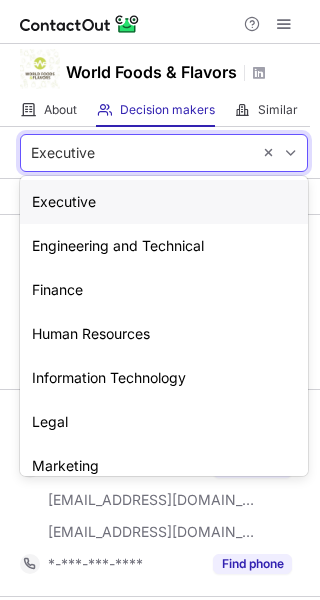 click on "Executive" at bounding box center (136, 153) 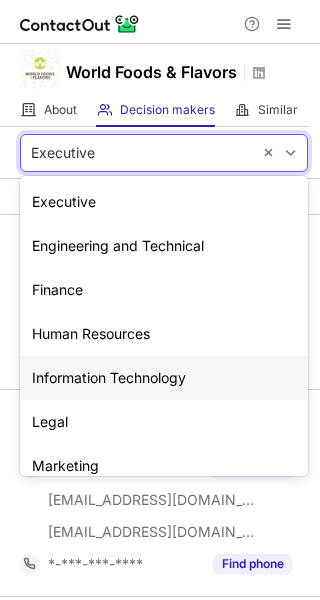 click on "Information Technology" at bounding box center [164, 378] 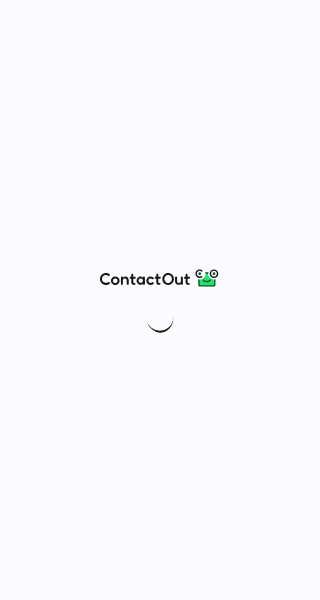 scroll, scrollTop: 0, scrollLeft: 0, axis: both 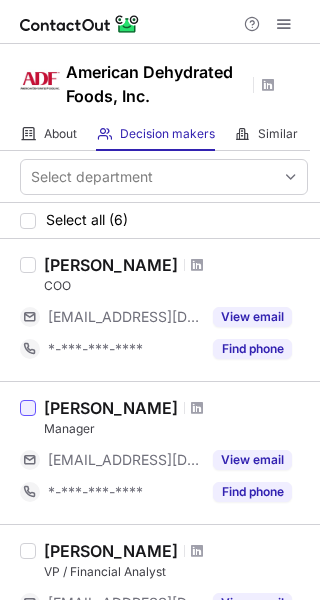 click at bounding box center (28, 408) 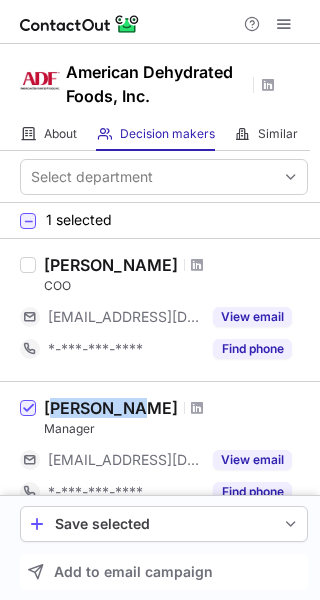 drag, startPoint x: 128, startPoint y: 406, endPoint x: 52, endPoint y: 411, distance: 76.1643 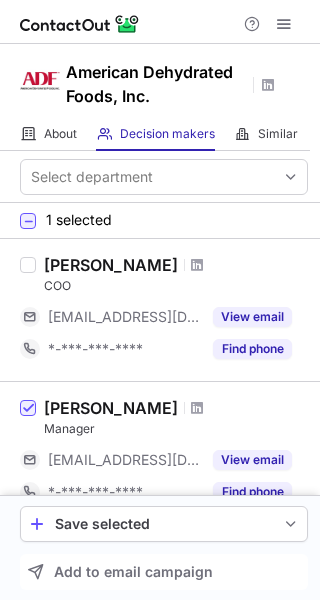 click at bounding box center (197, 408) 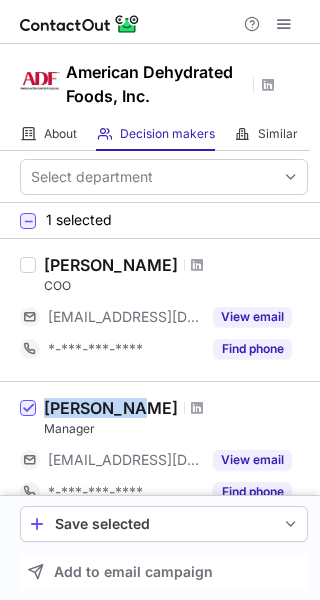 drag, startPoint x: 131, startPoint y: 406, endPoint x: 42, endPoint y: 408, distance: 89.02247 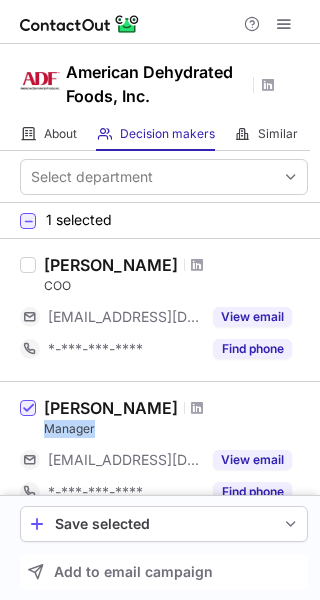 drag, startPoint x: 97, startPoint y: 426, endPoint x: 46, endPoint y: 436, distance: 51.971146 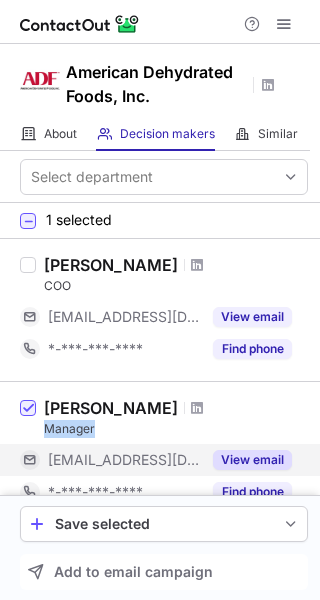 click on "View email" at bounding box center [252, 460] 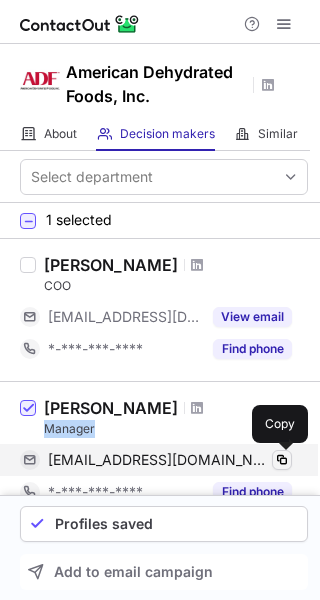click at bounding box center [282, 460] 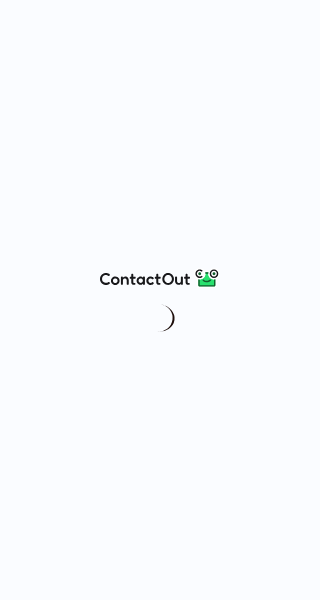 scroll, scrollTop: 0, scrollLeft: 0, axis: both 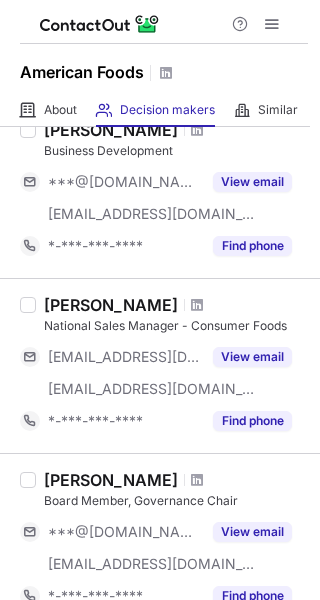 drag, startPoint x: 40, startPoint y: 305, endPoint x: 163, endPoint y: 304, distance: 123.00407 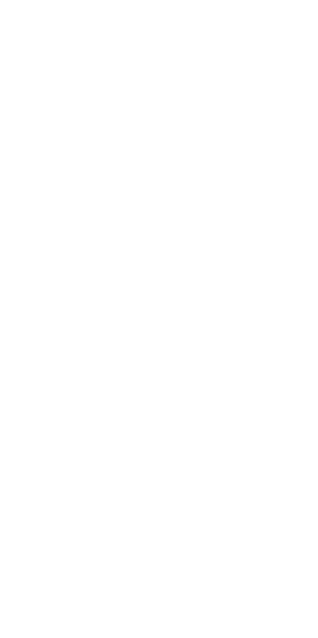 scroll, scrollTop: 0, scrollLeft: 0, axis: both 